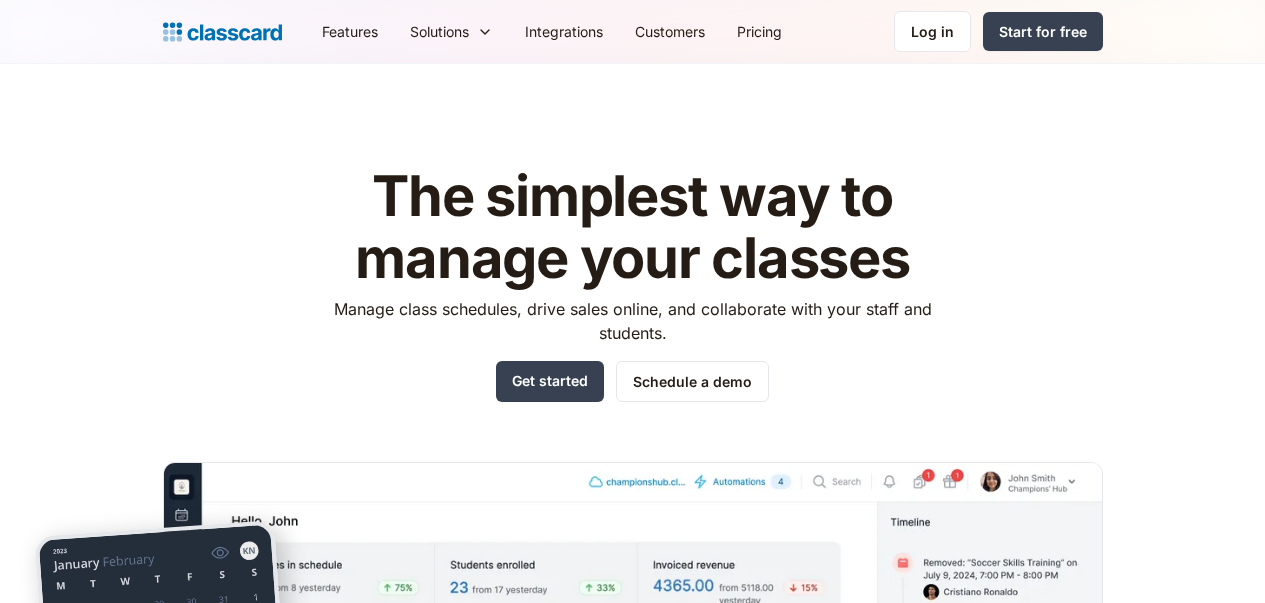 scroll, scrollTop: 0, scrollLeft: 0, axis: both 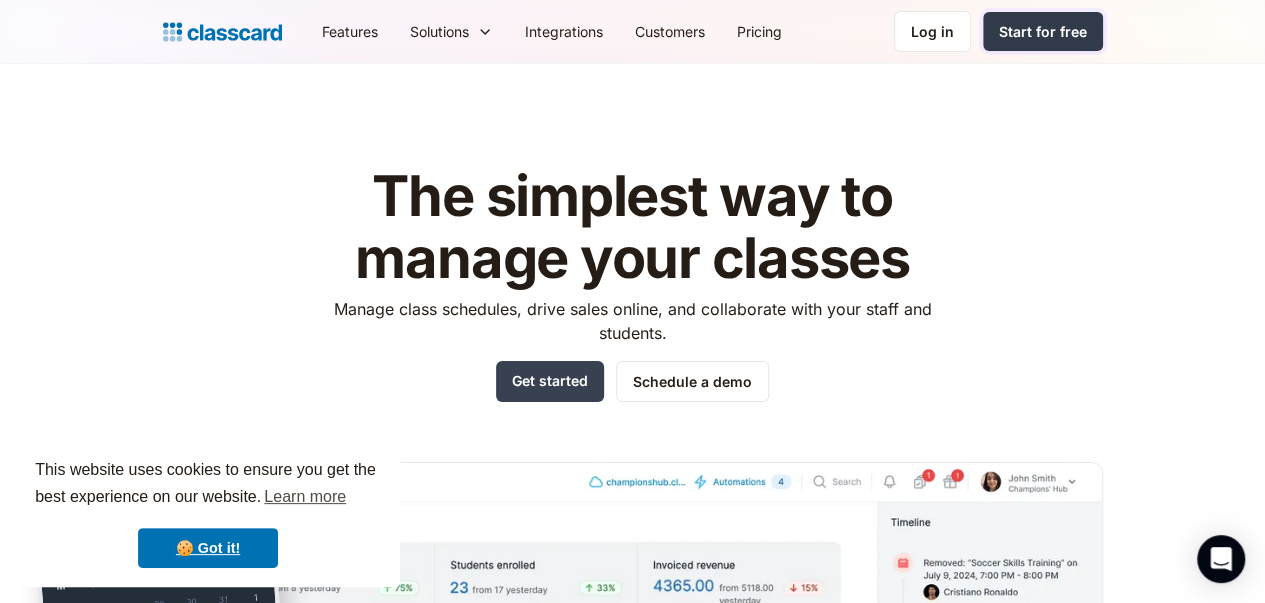 click on "Start for free" at bounding box center (1043, 31) 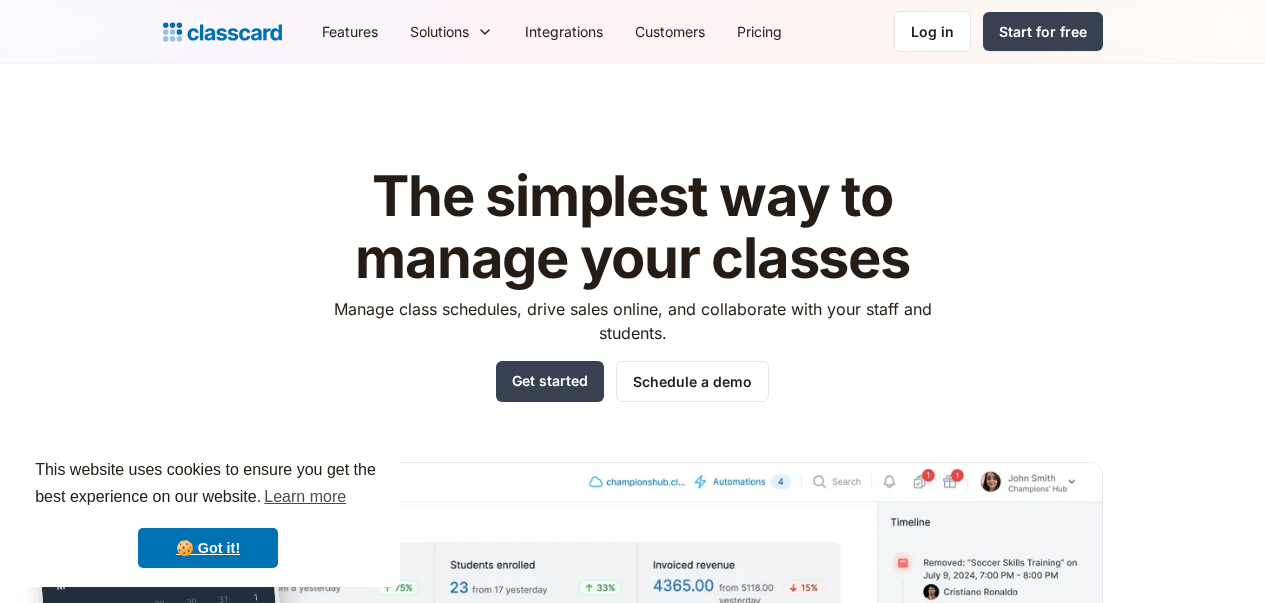 scroll, scrollTop: 0, scrollLeft: 0, axis: both 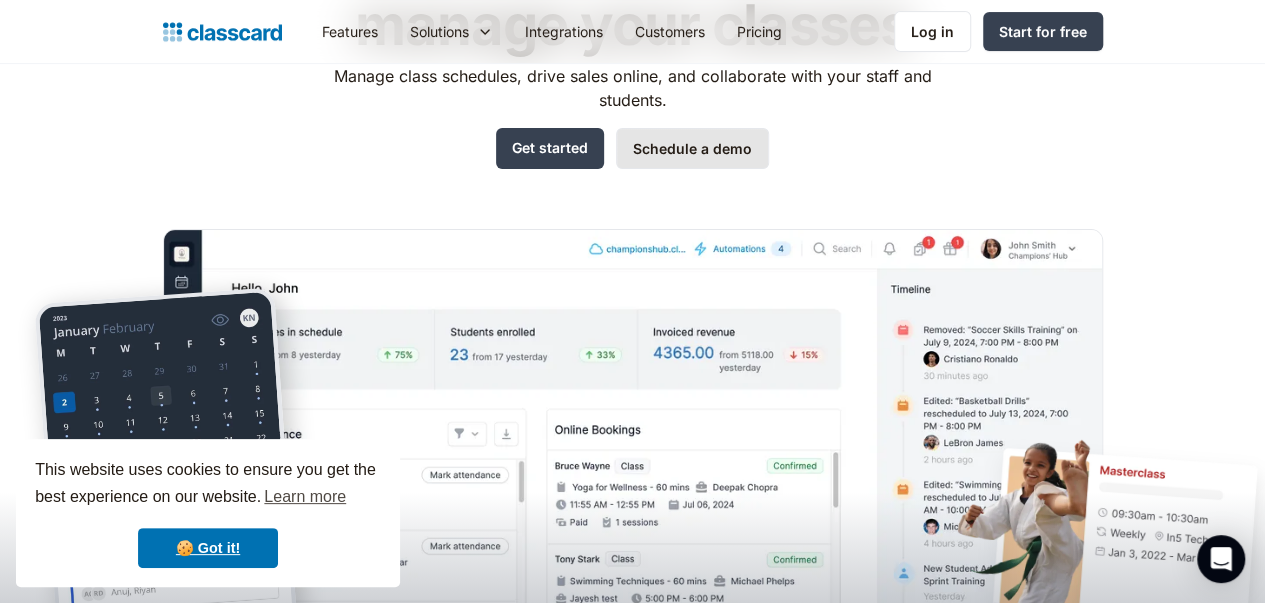 click on "Schedule a demo" at bounding box center [692, 148] 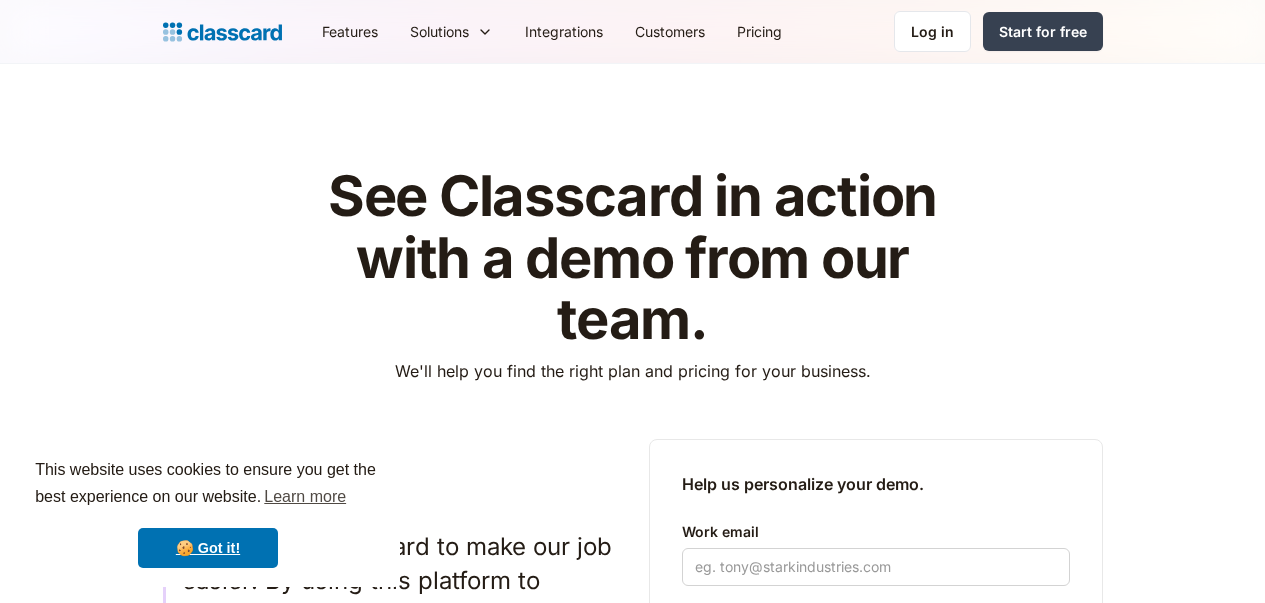 scroll, scrollTop: 0, scrollLeft: 0, axis: both 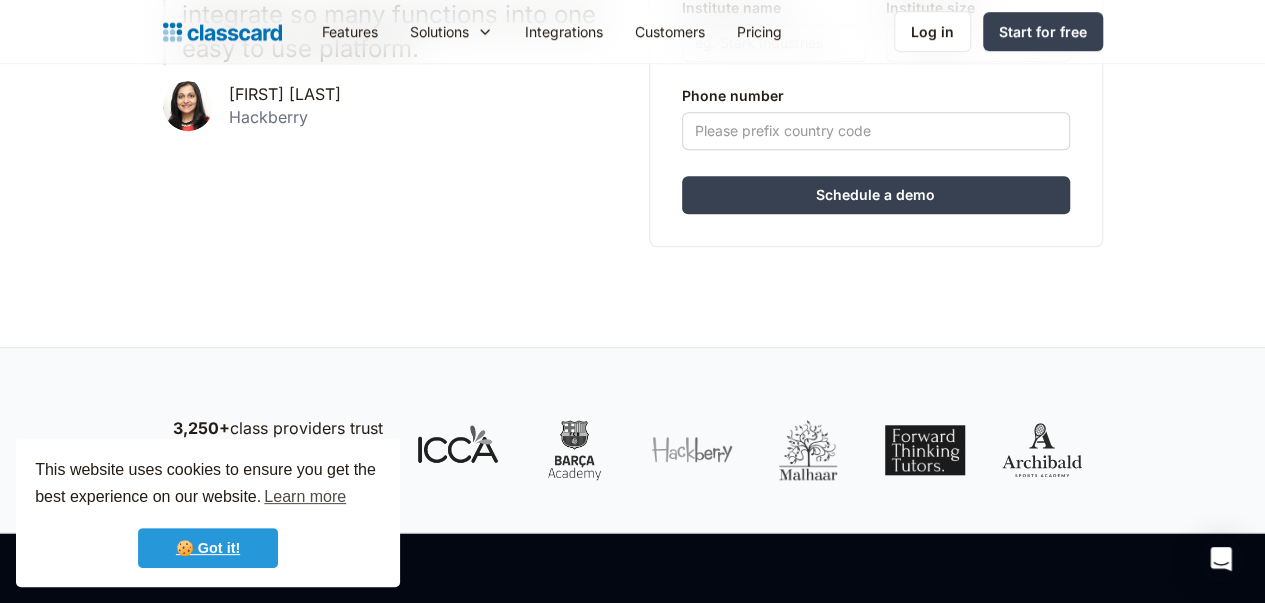 click on "🍪 Got it!" at bounding box center [208, 548] 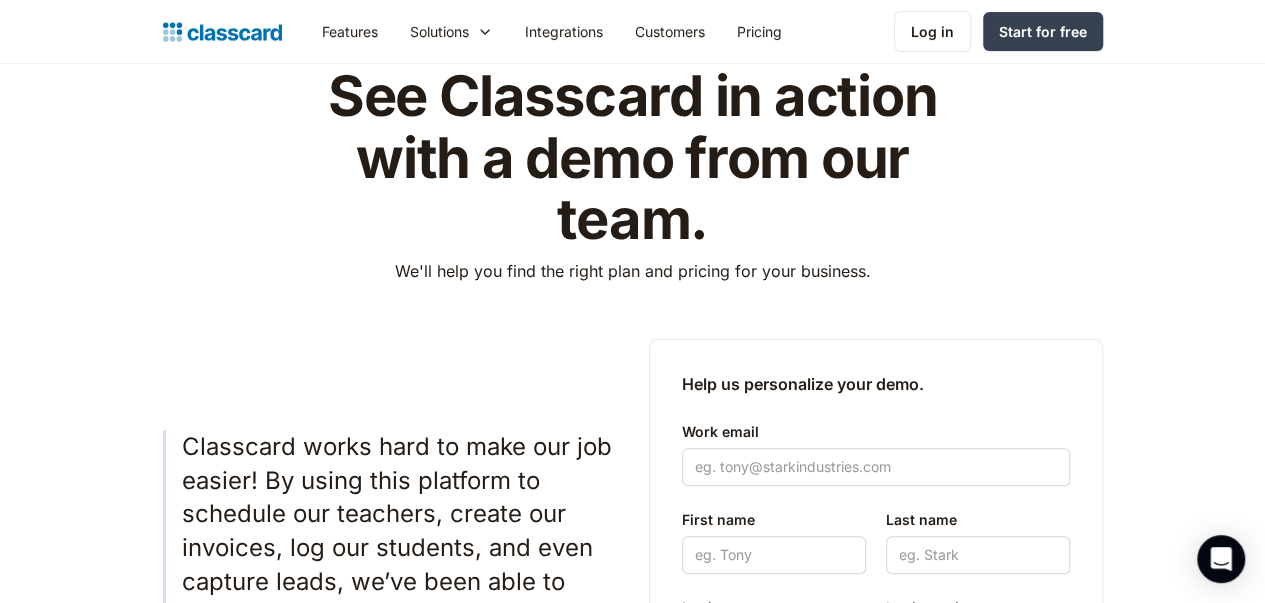 scroll, scrollTop: 0, scrollLeft: 0, axis: both 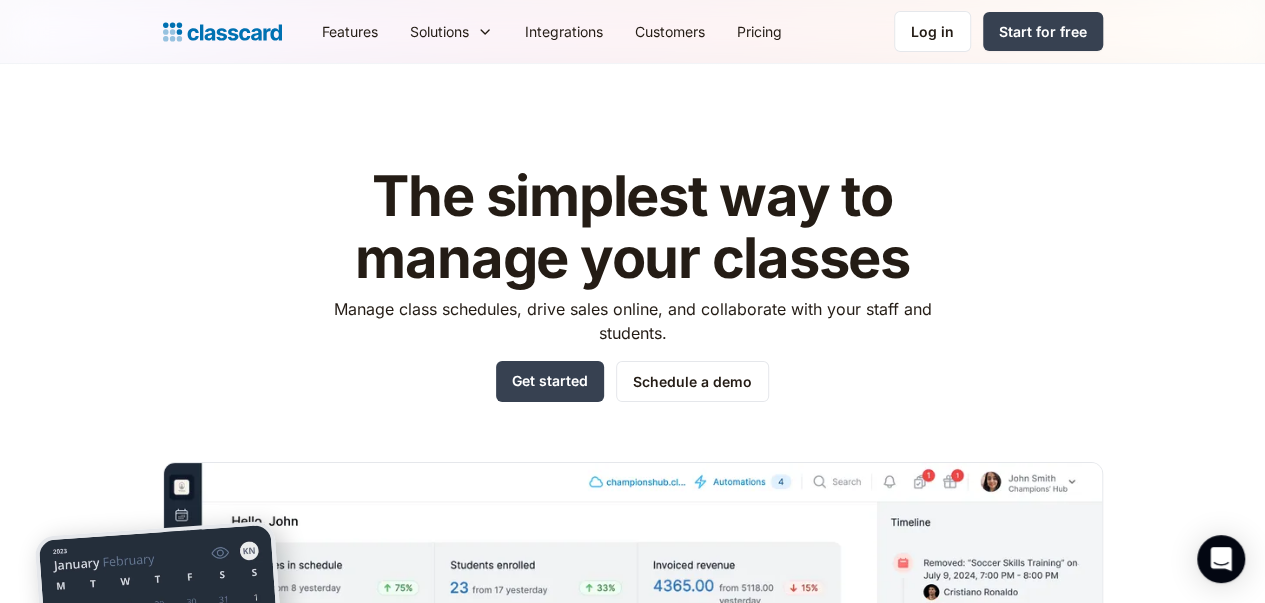 click on "The simplest way to manage your classes" at bounding box center [632, 227] 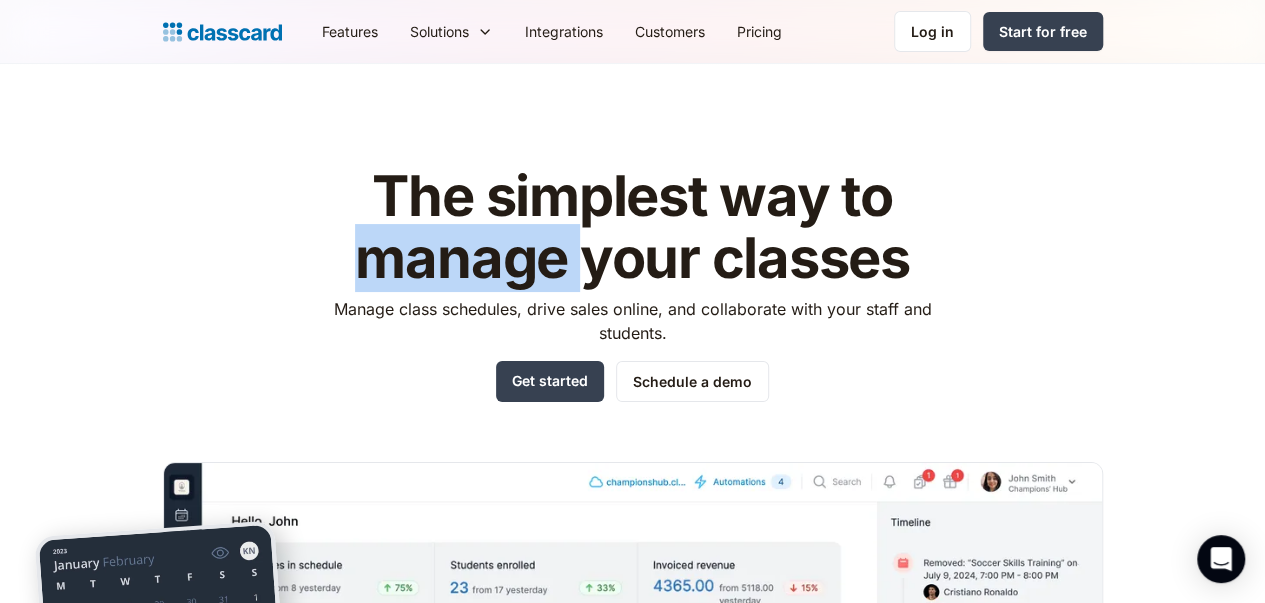 click on "The simplest way to manage your classes" at bounding box center [632, 227] 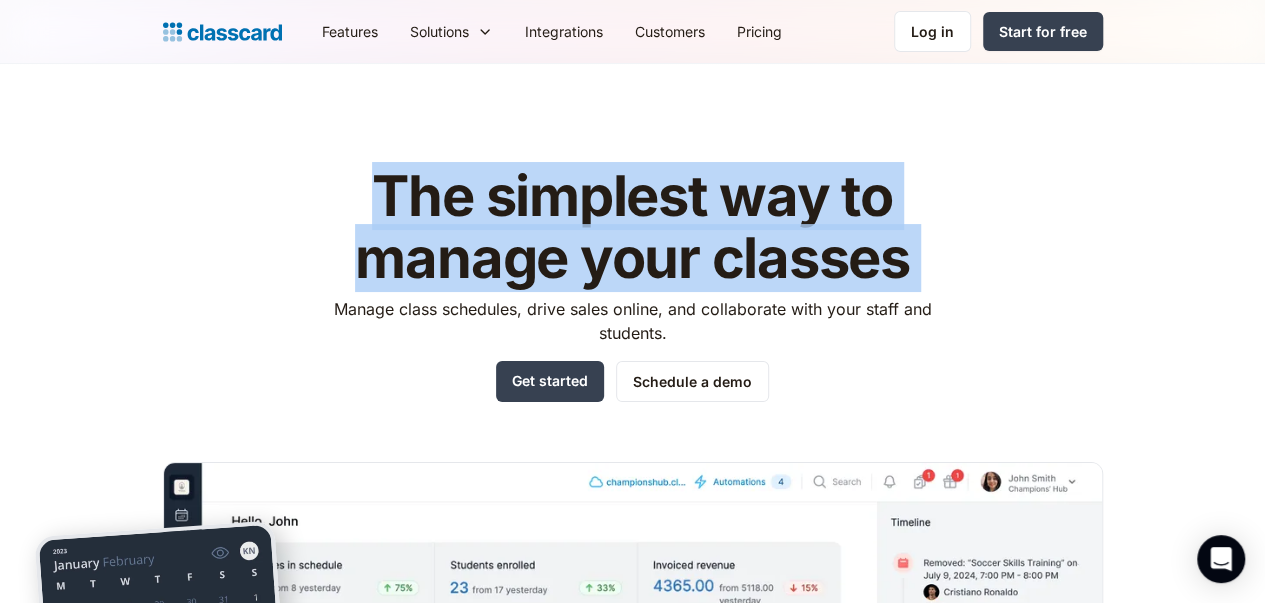 click on "The simplest way to manage your classes" at bounding box center (632, 227) 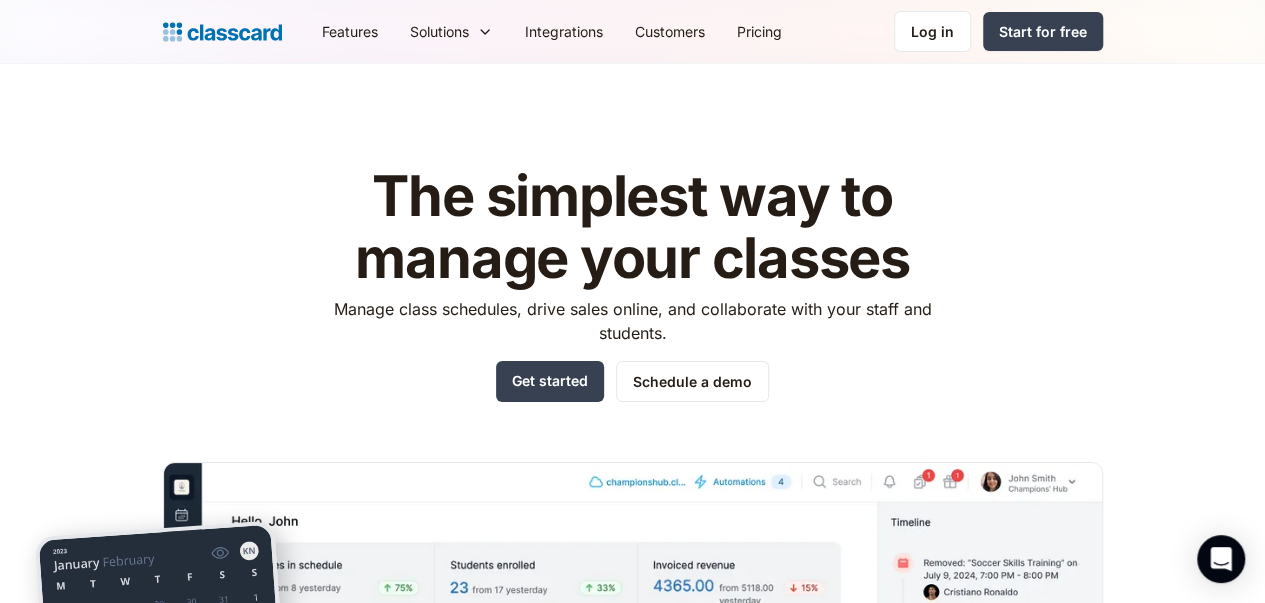 click on "The simplest way to manage your classes" at bounding box center [632, 227] 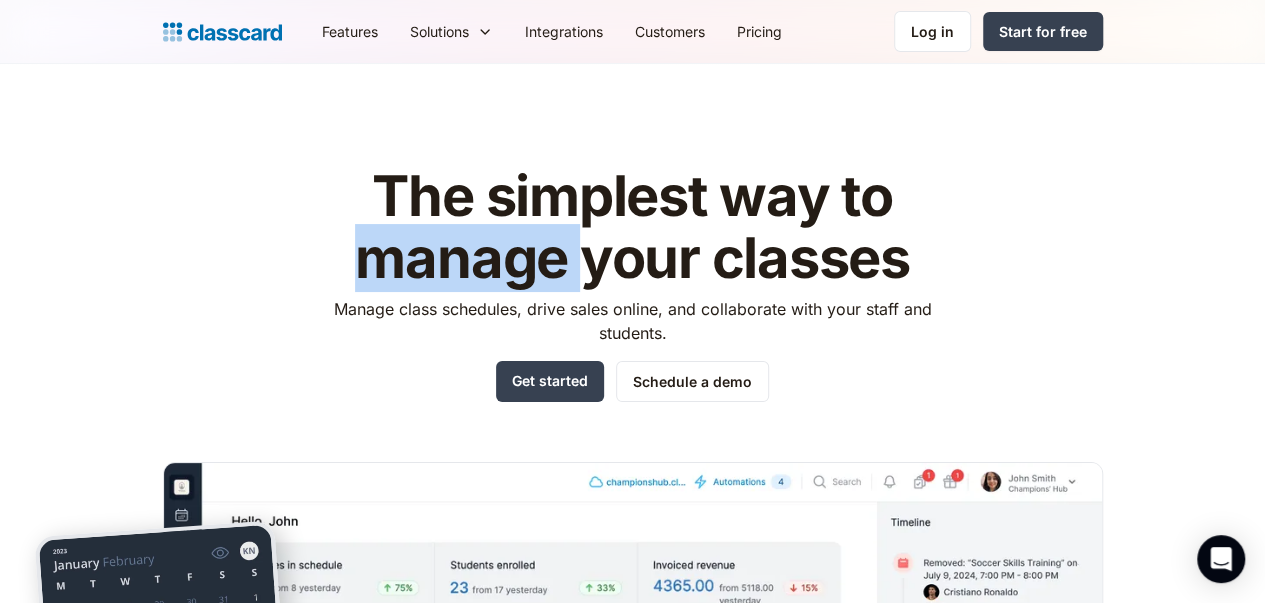 click on "The simplest way to manage your classes" at bounding box center (632, 227) 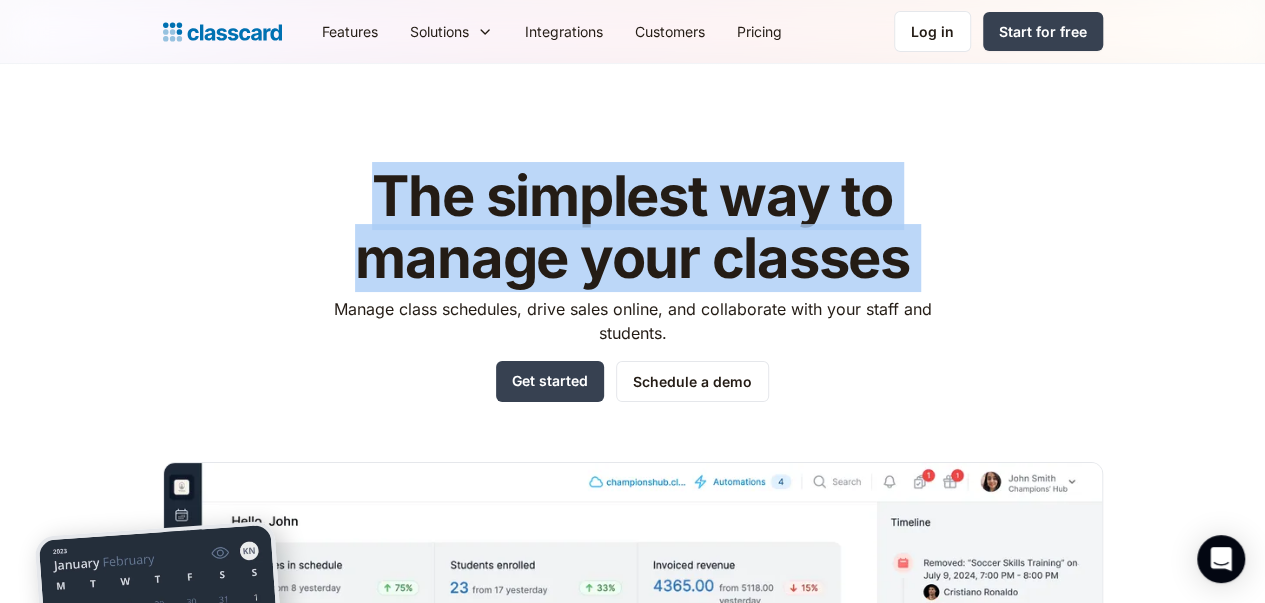 click on "The simplest way to manage your classes" at bounding box center [632, 227] 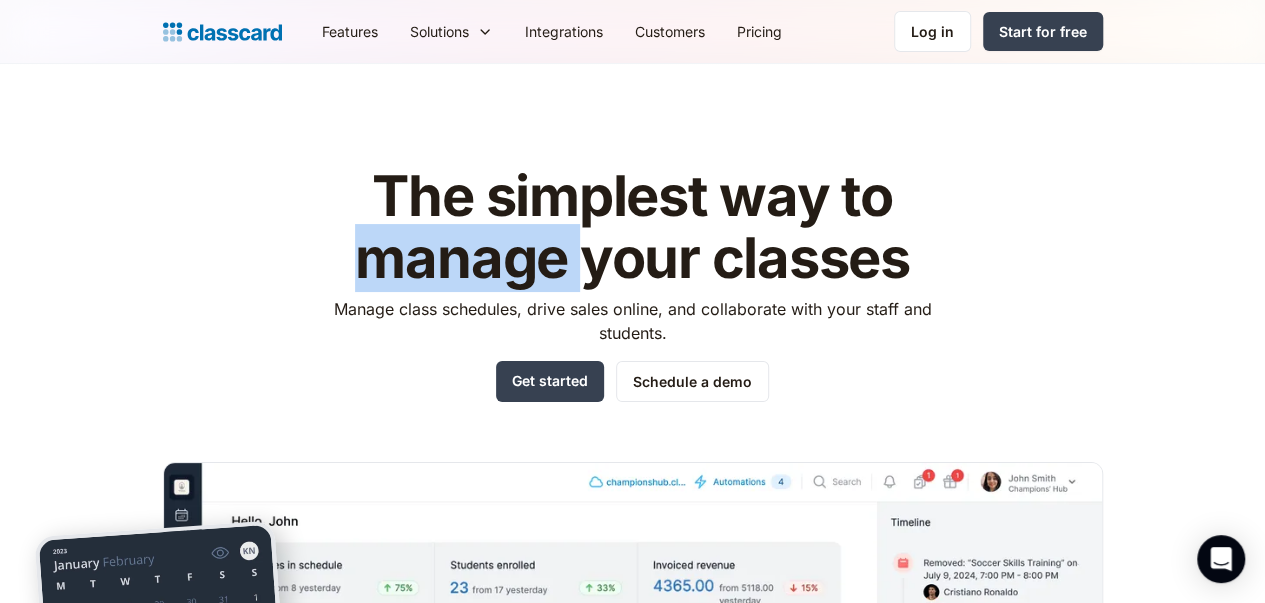 click on "The simplest way to manage your classes" at bounding box center [632, 227] 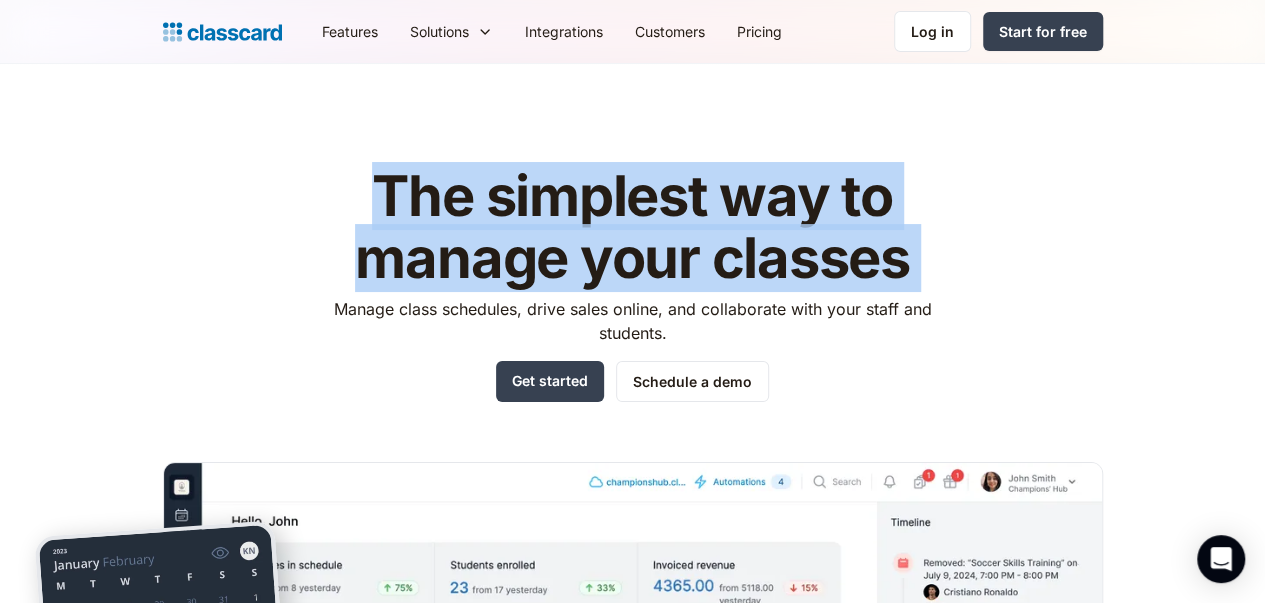 click on "The simplest way to manage your classes" at bounding box center (632, 227) 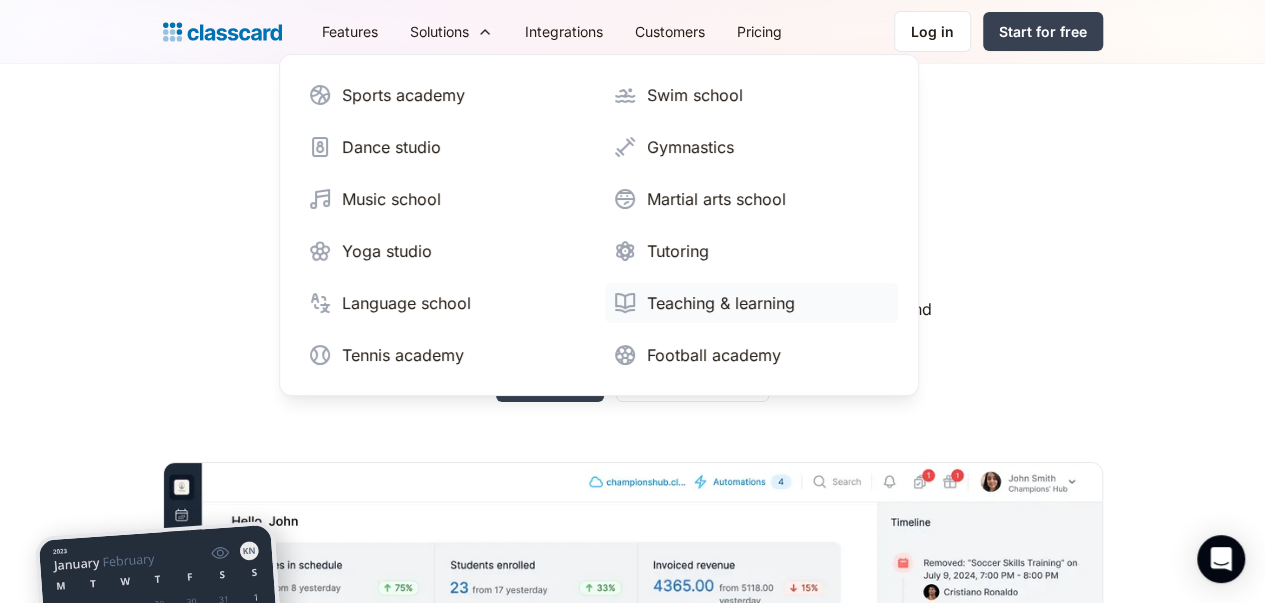click on "Teaching & learning" at bounding box center [721, 303] 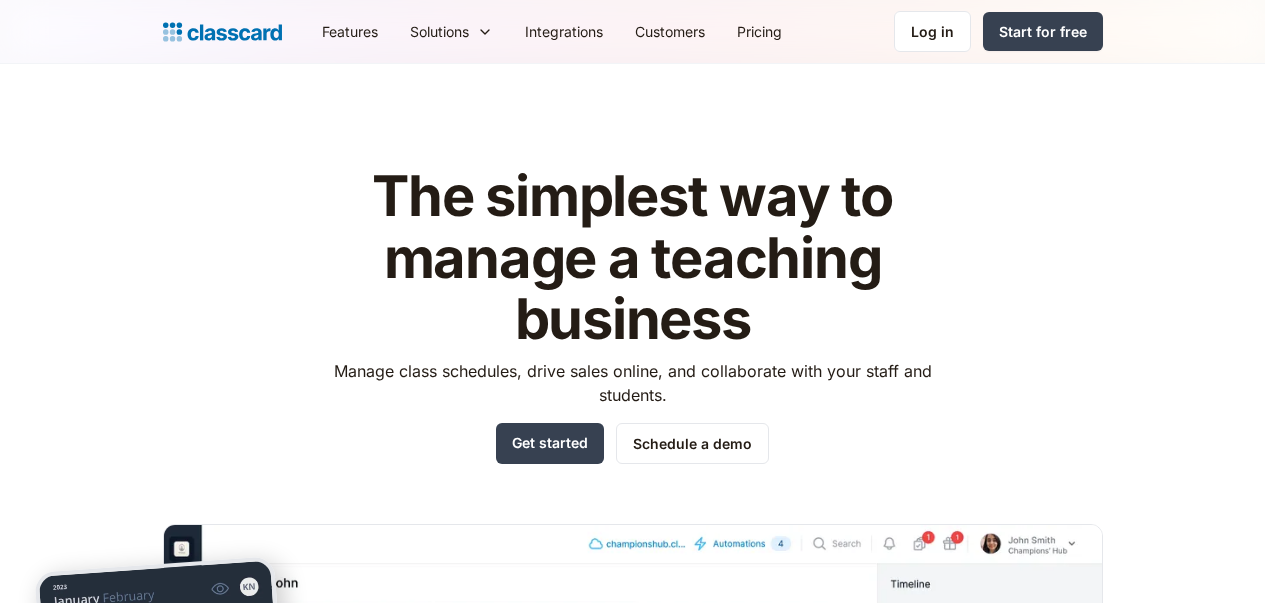 scroll, scrollTop: 0, scrollLeft: 0, axis: both 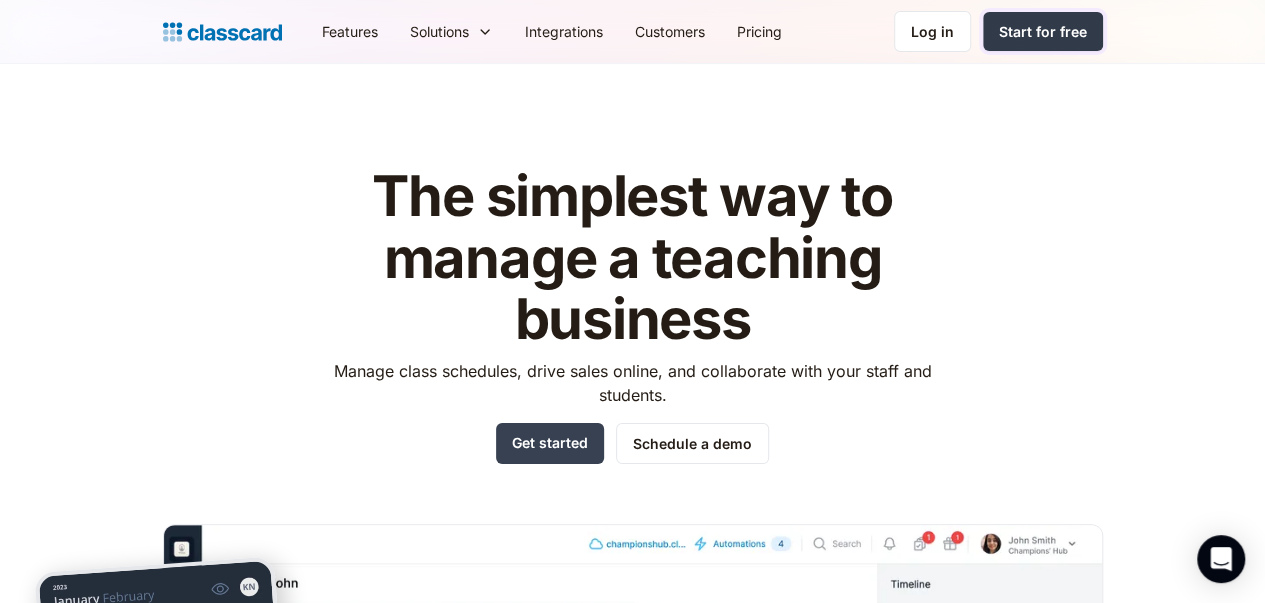 click on "Start for free" at bounding box center (1043, 31) 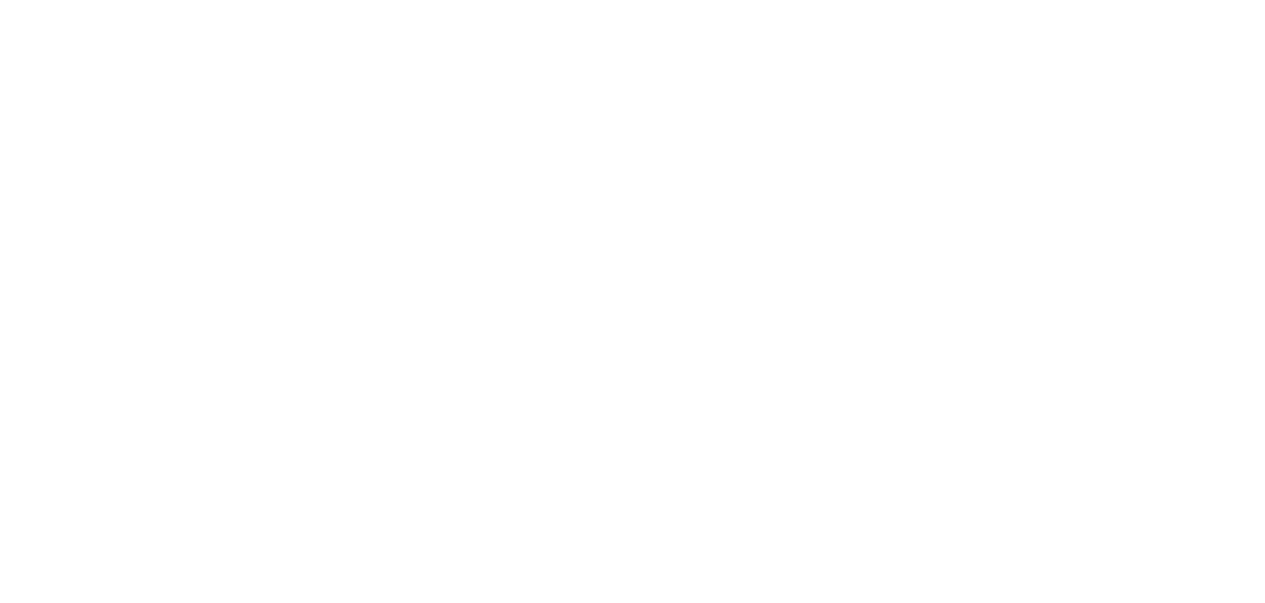scroll, scrollTop: 0, scrollLeft: 0, axis: both 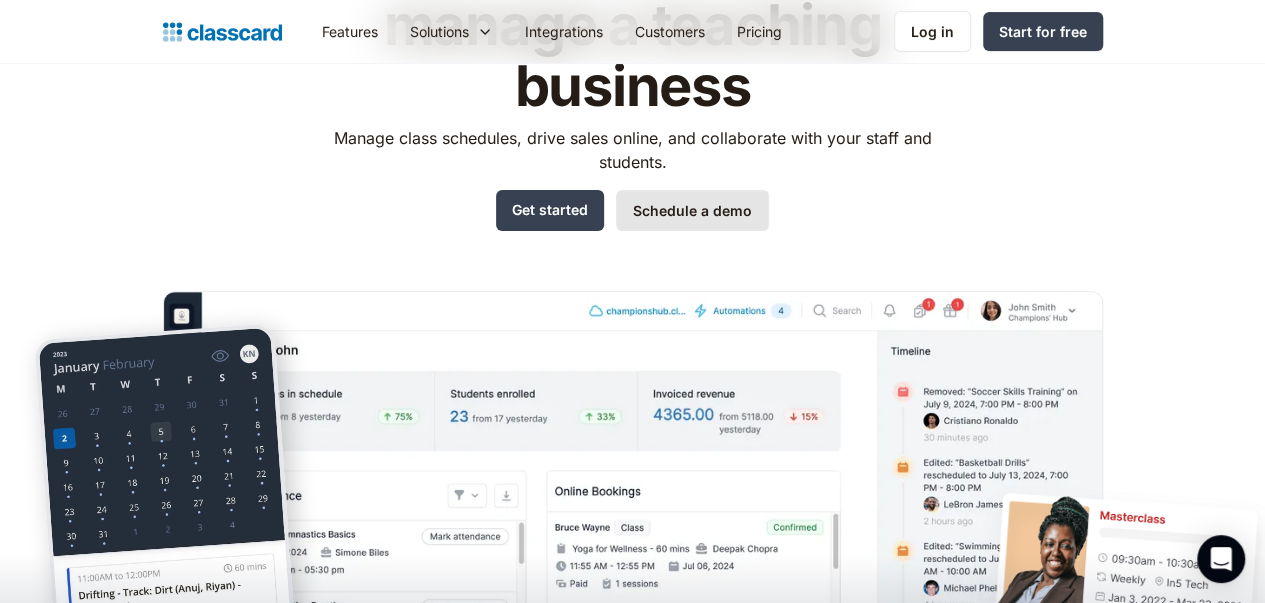click on "Schedule a demo" at bounding box center [692, 210] 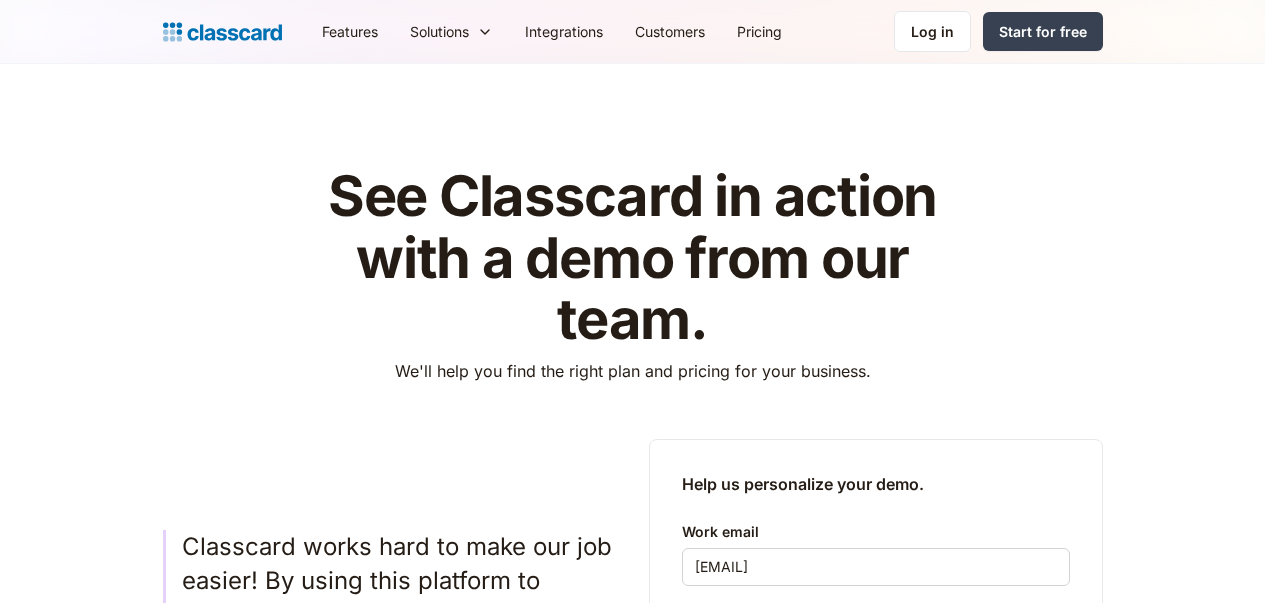 select on "5-10" 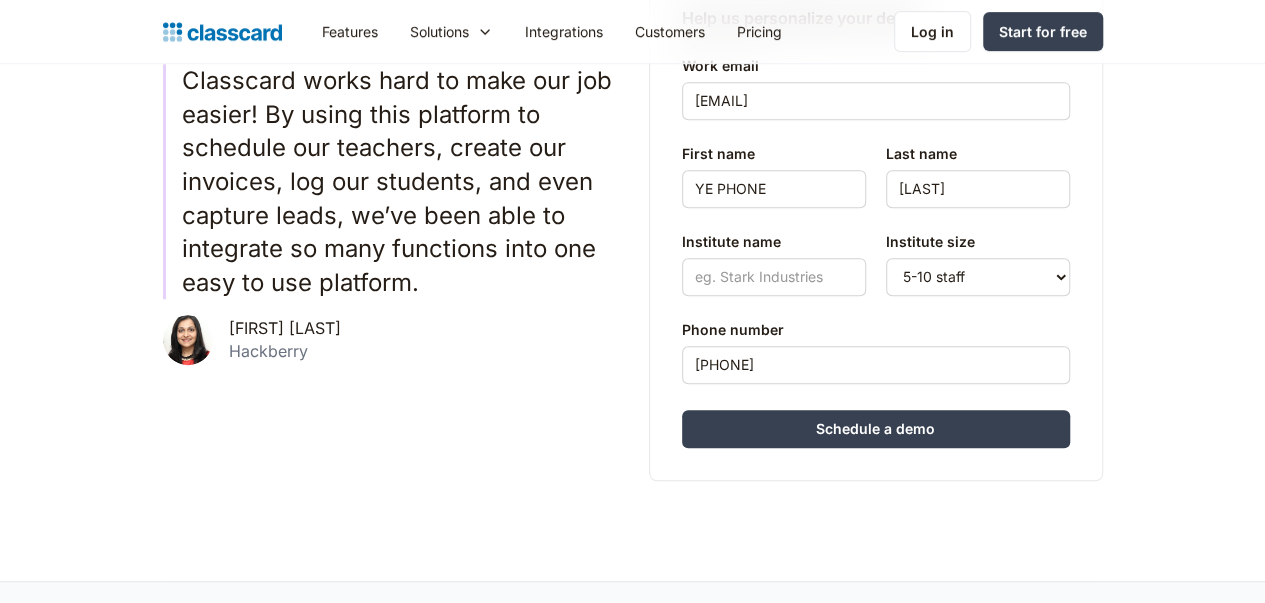 scroll, scrollTop: 0, scrollLeft: 0, axis: both 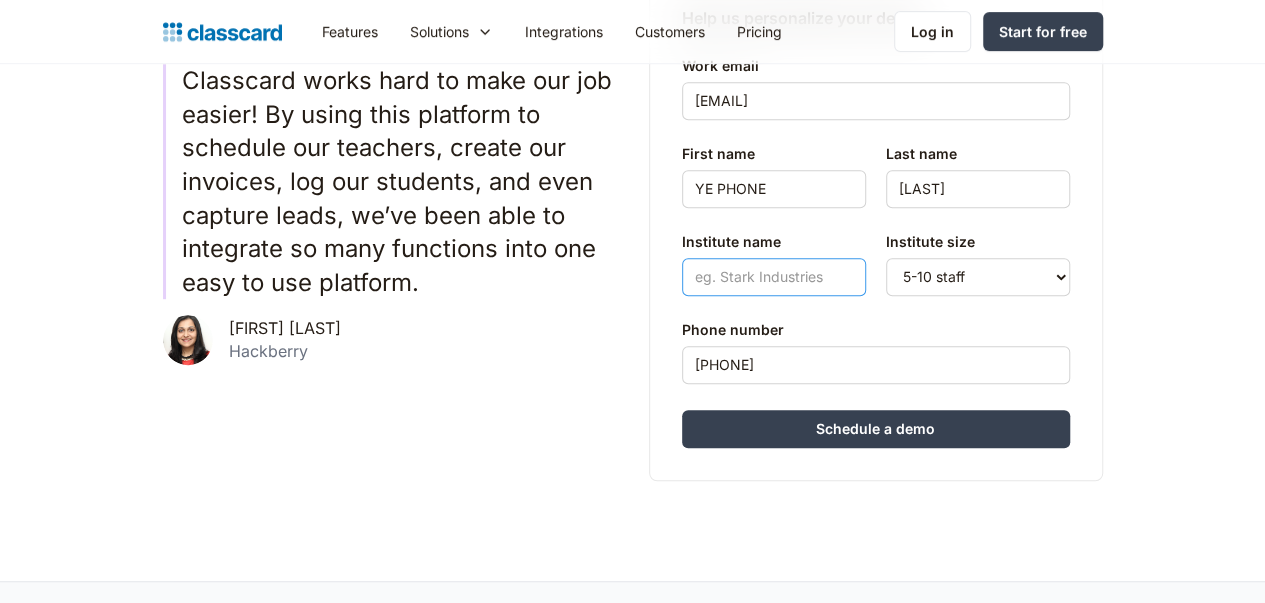 click on "Institute name" at bounding box center (774, 277) 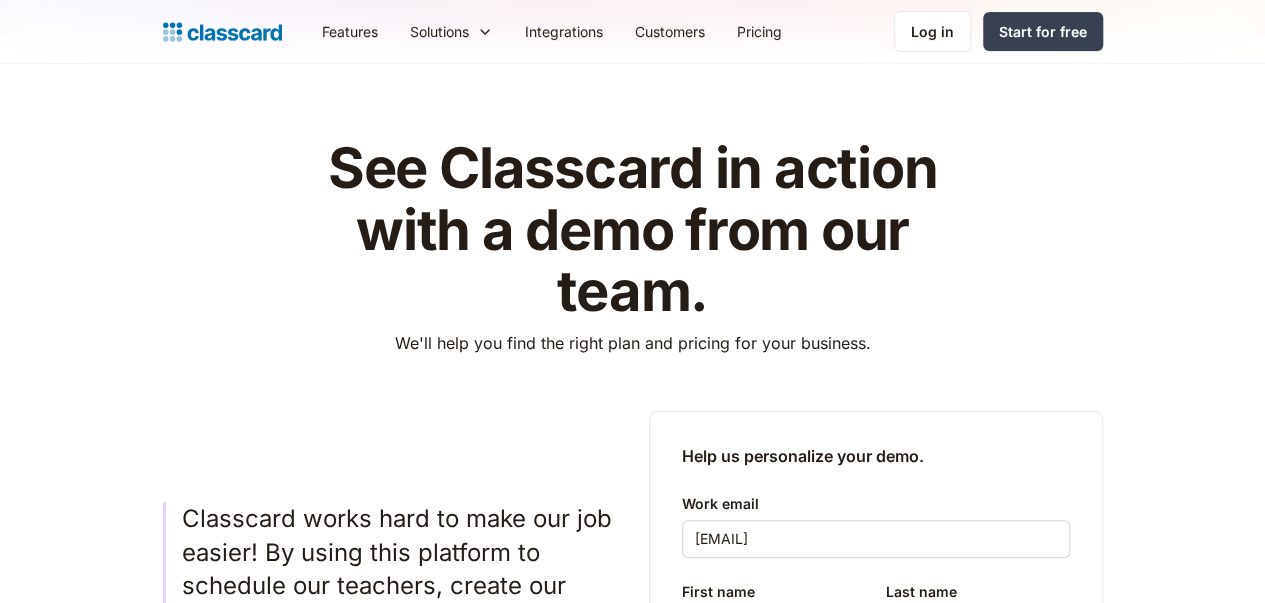 scroll, scrollTop: 0, scrollLeft: 0, axis: both 